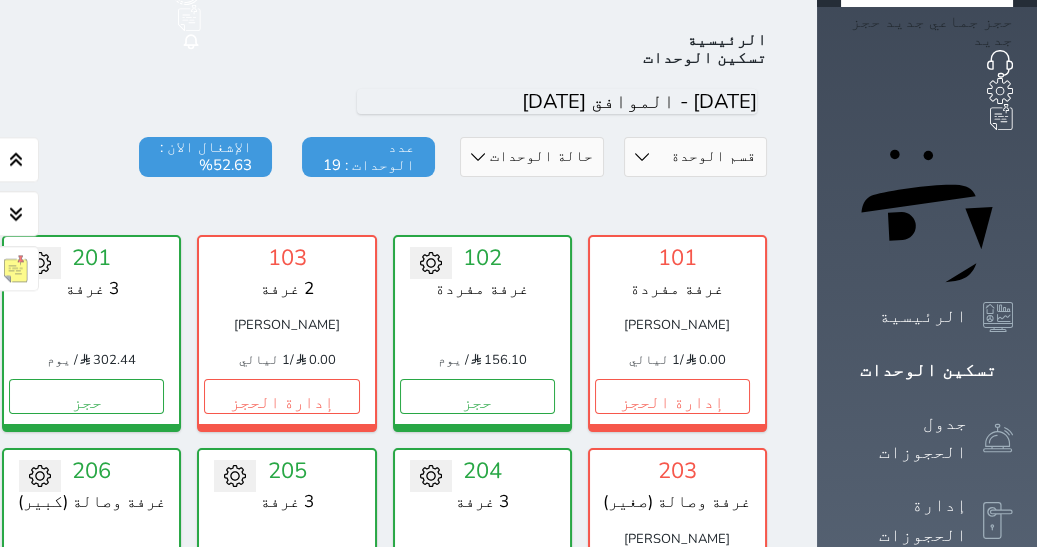 scroll, scrollTop: 79, scrollLeft: 0, axis: vertical 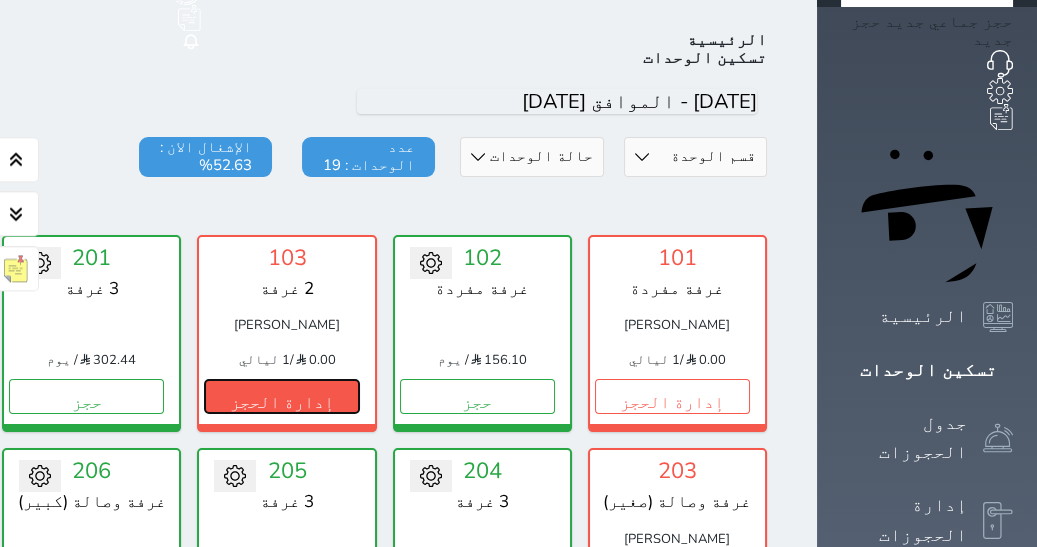 click on "إدارة الحجز" at bounding box center (281, 396) 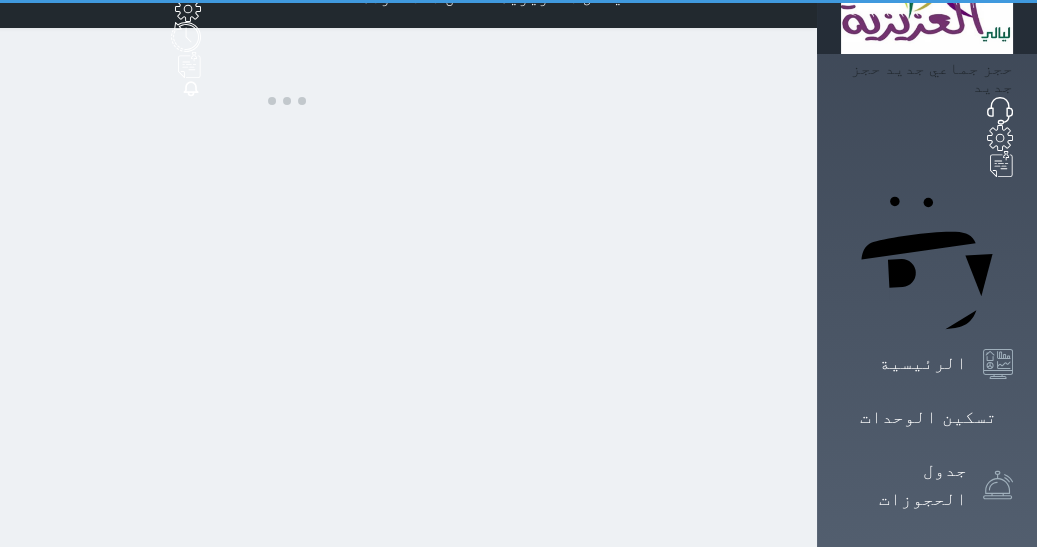 scroll, scrollTop: 0, scrollLeft: 0, axis: both 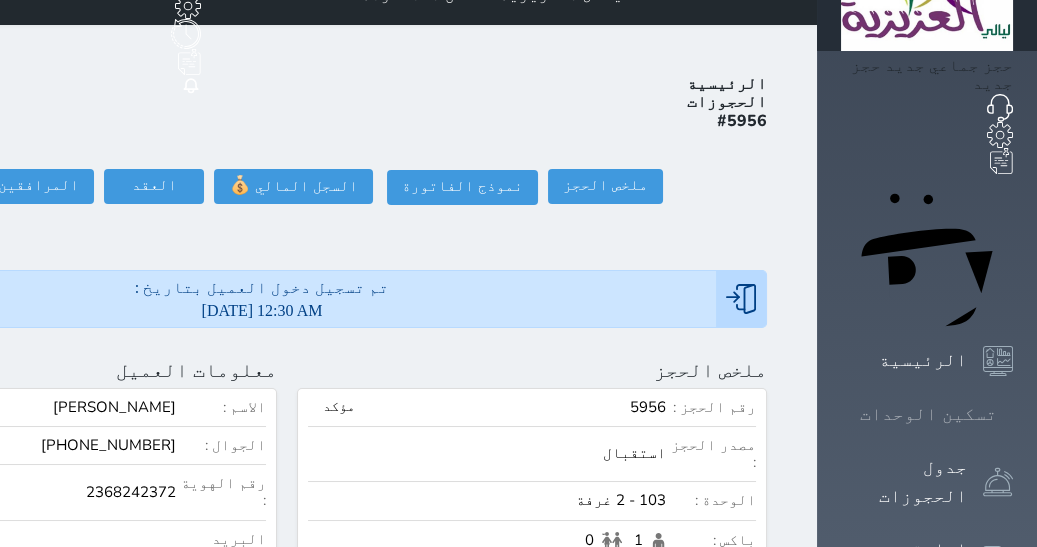 click on "تسكين الوحدات" at bounding box center (928, 414) 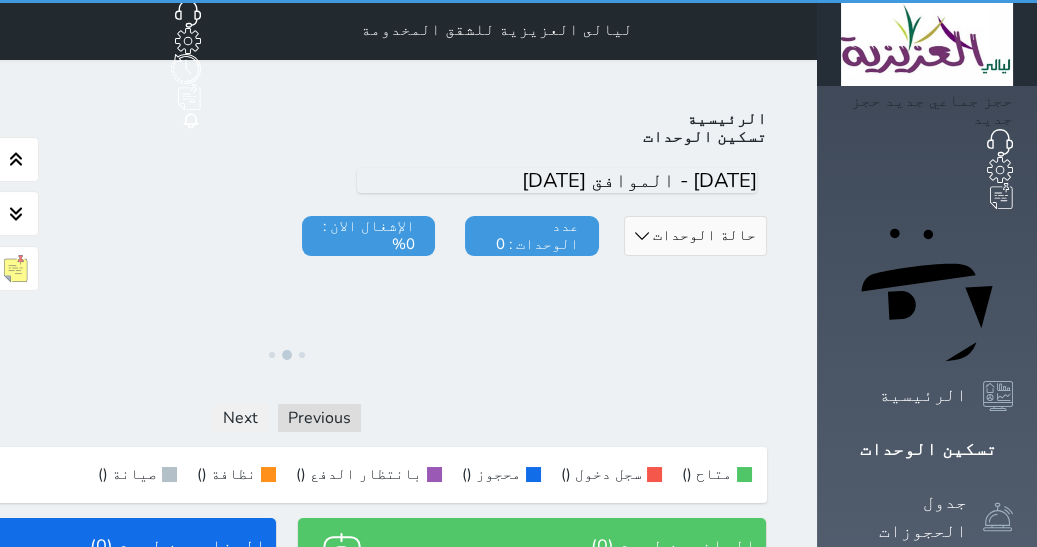 scroll, scrollTop: 0, scrollLeft: 0, axis: both 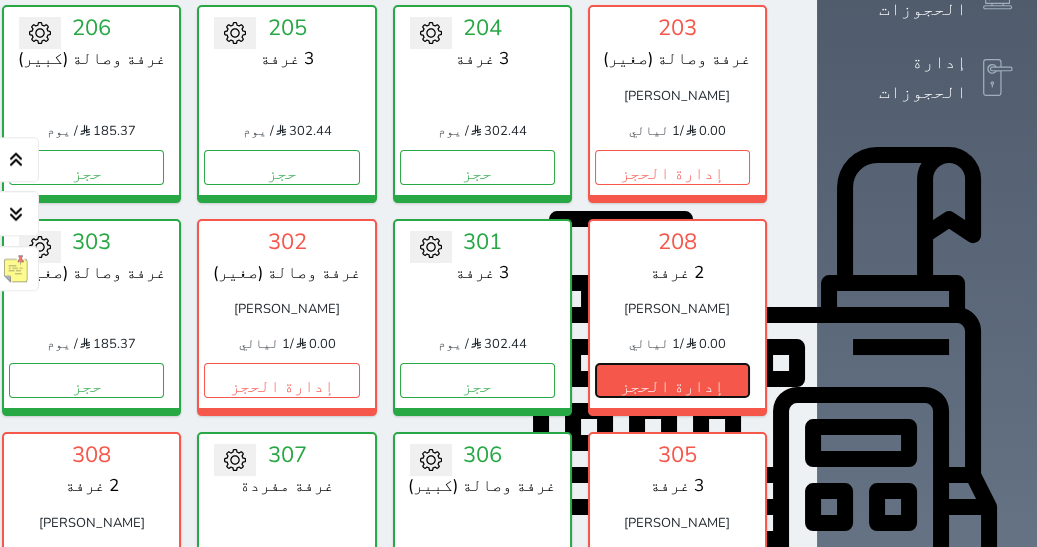 click on "إدارة الحجز" at bounding box center [672, 380] 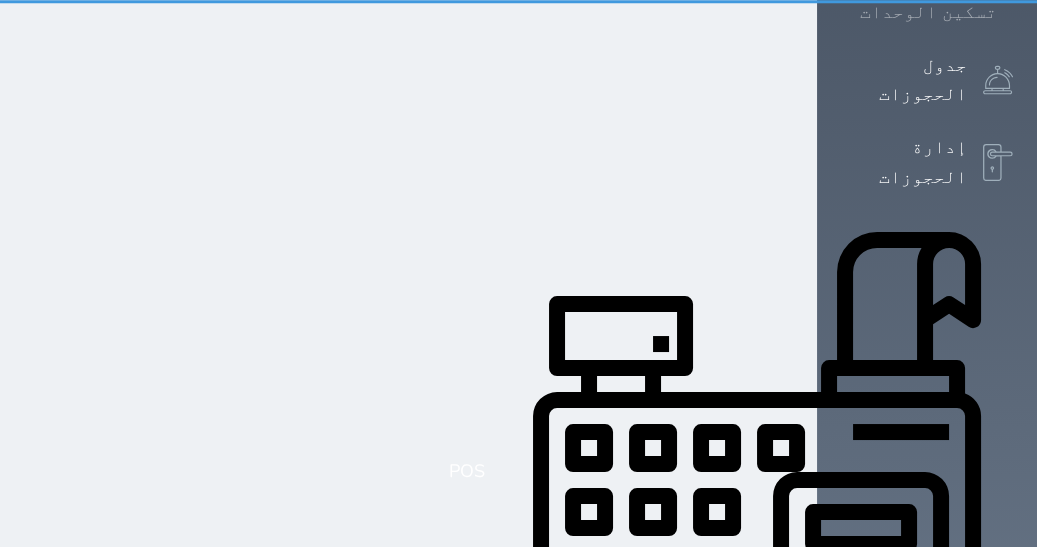 scroll, scrollTop: 0, scrollLeft: 0, axis: both 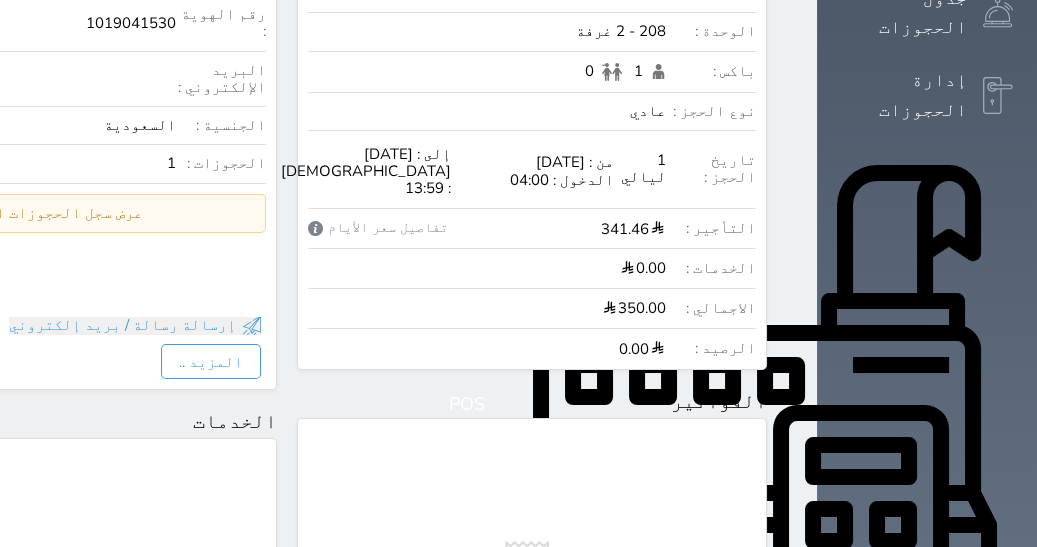 drag, startPoint x: 1027, startPoint y: 264, endPoint x: 1048, endPoint y: 254, distance: 23.259407 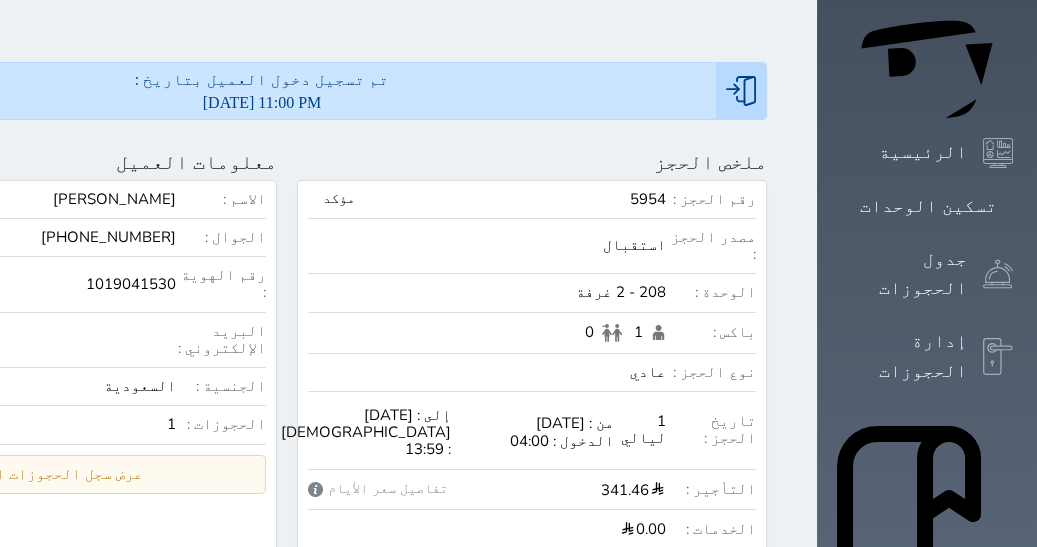 scroll, scrollTop: 0, scrollLeft: 0, axis: both 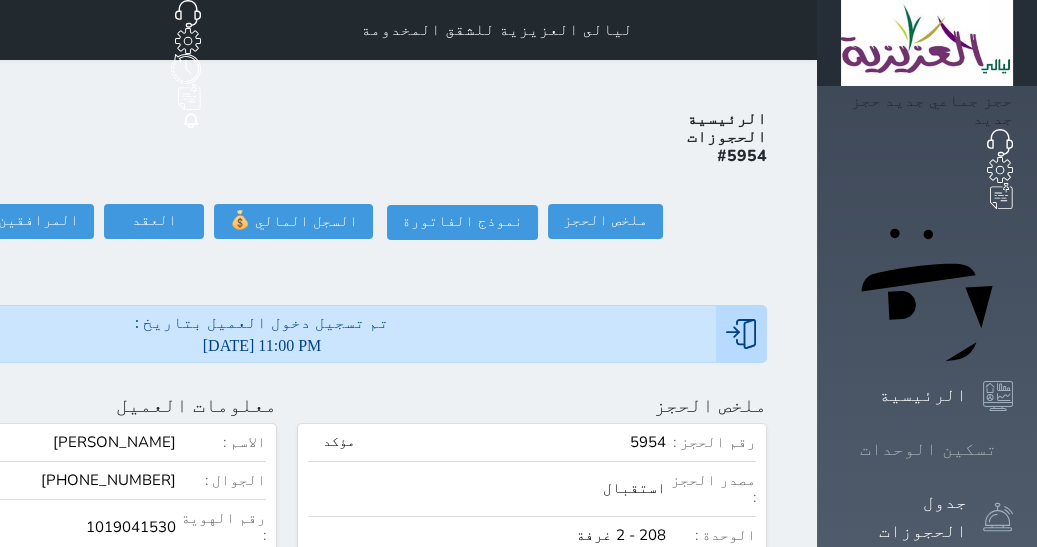 click on "تسكين الوحدات" at bounding box center [928, 449] 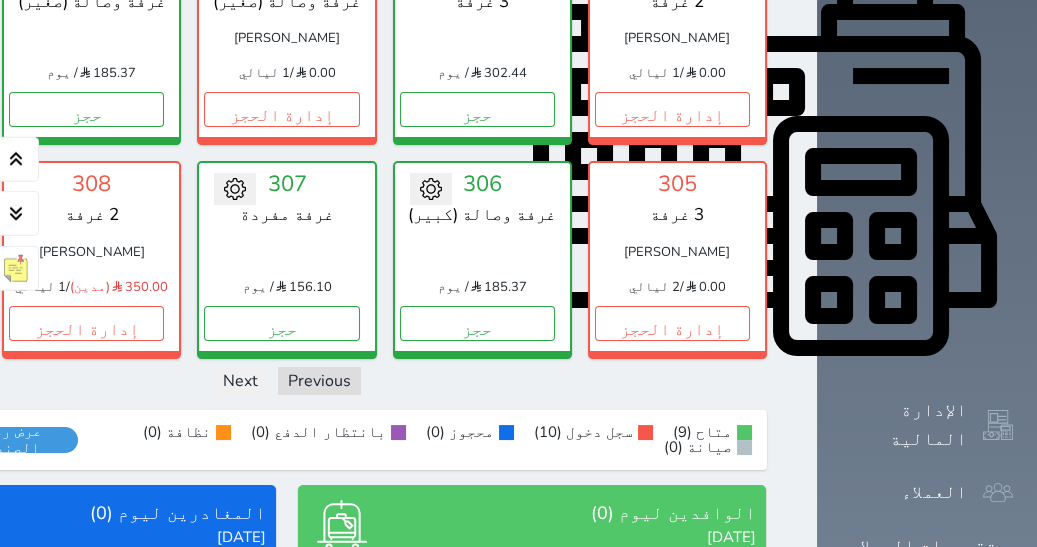 scroll, scrollTop: 796, scrollLeft: 0, axis: vertical 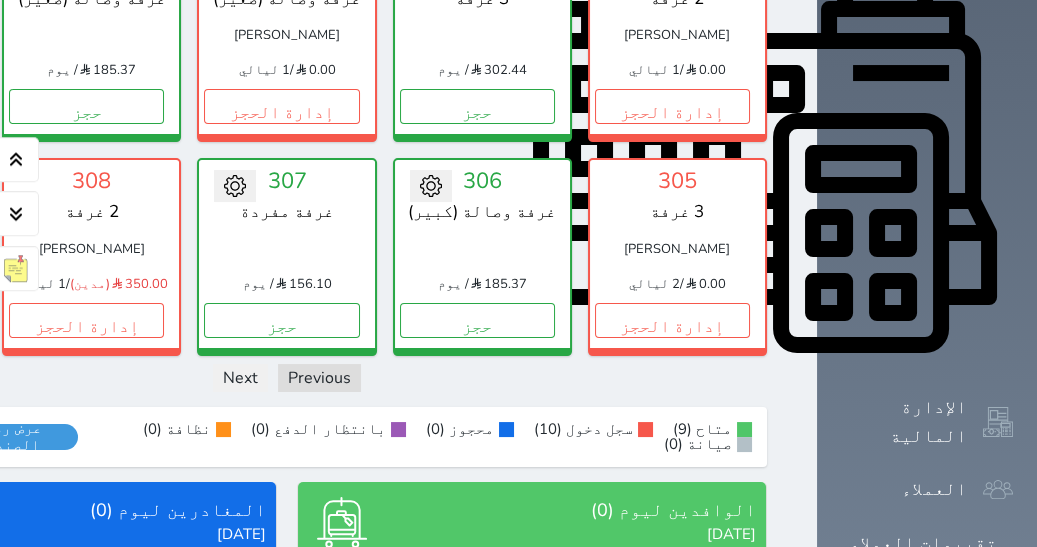 click on "إدارة الحجز" at bounding box center (-109, 106) 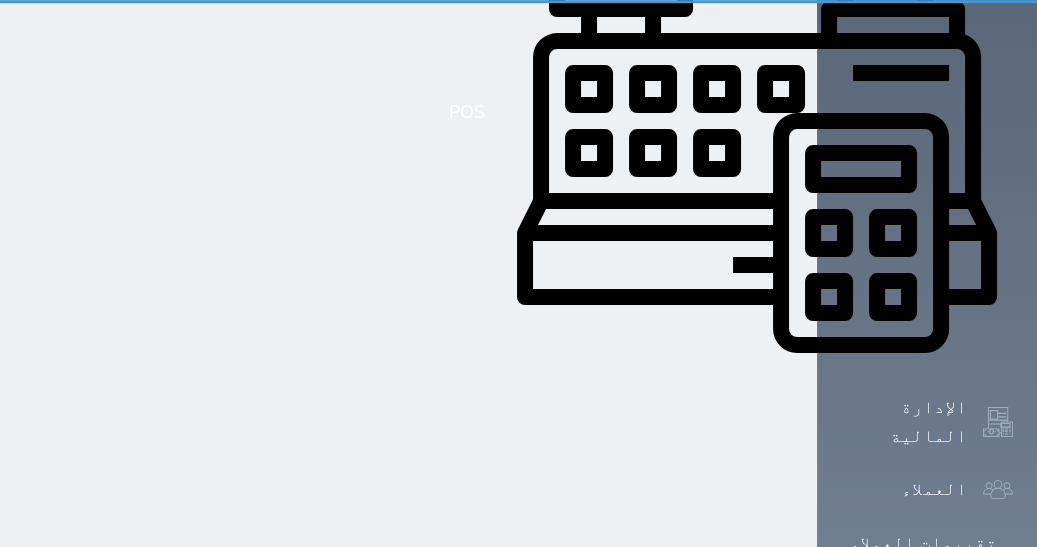 scroll, scrollTop: 0, scrollLeft: 0, axis: both 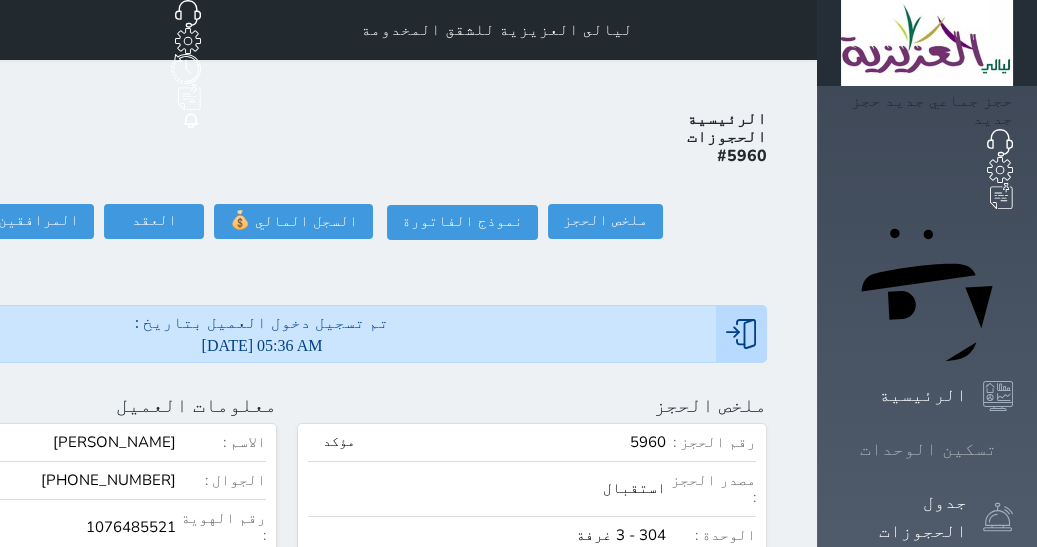 click on "تسكين الوحدات" at bounding box center (928, 449) 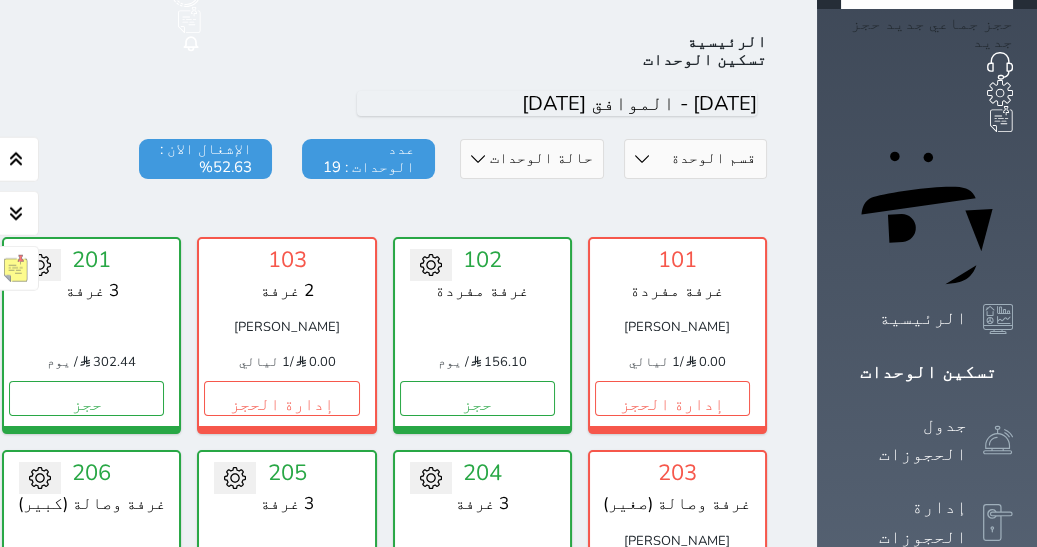 scroll, scrollTop: 113, scrollLeft: 0, axis: vertical 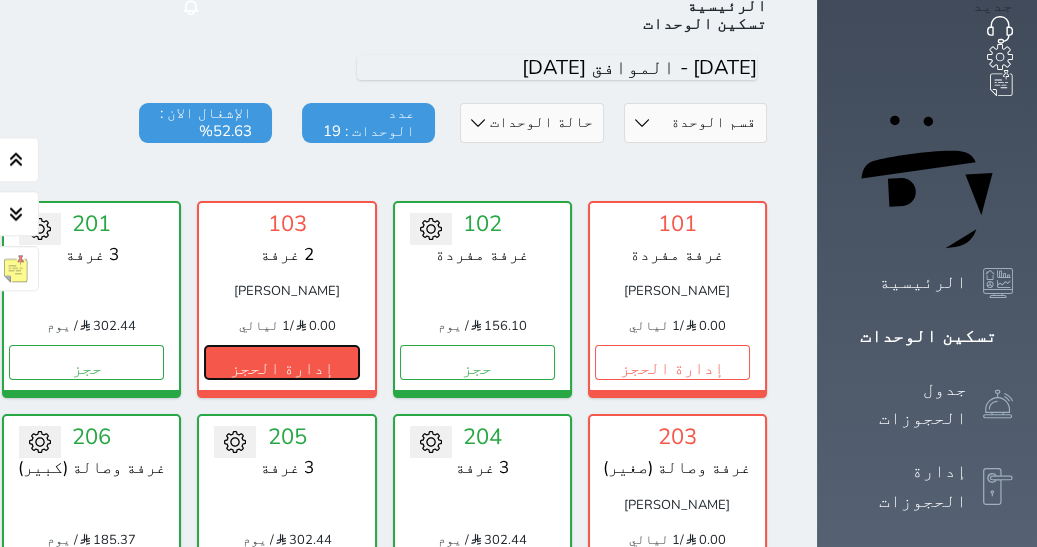 click on "إدارة الحجز" at bounding box center (281, 362) 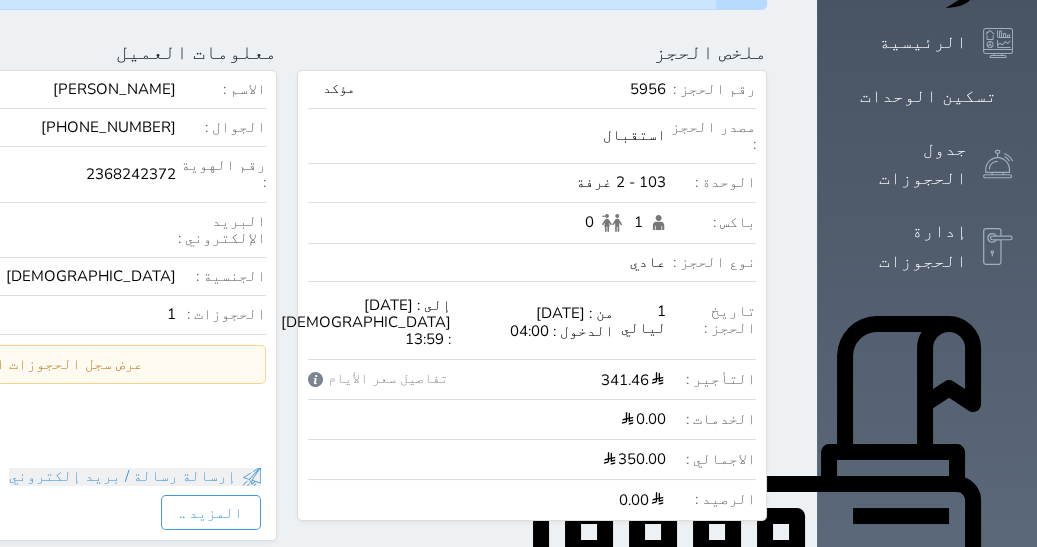 scroll, scrollTop: 0, scrollLeft: 0, axis: both 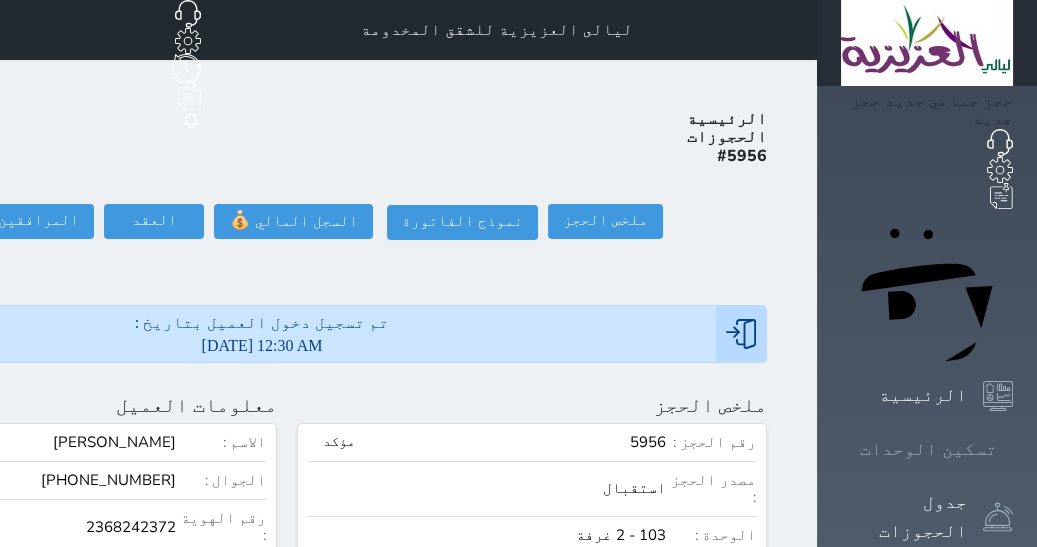 click at bounding box center (1013, 449) 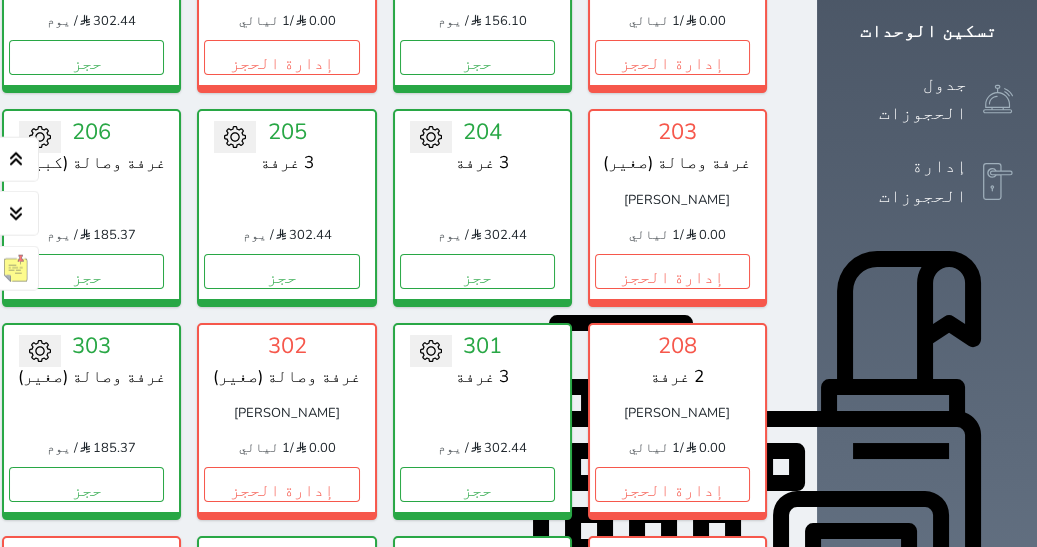 scroll, scrollTop: 461, scrollLeft: 0, axis: vertical 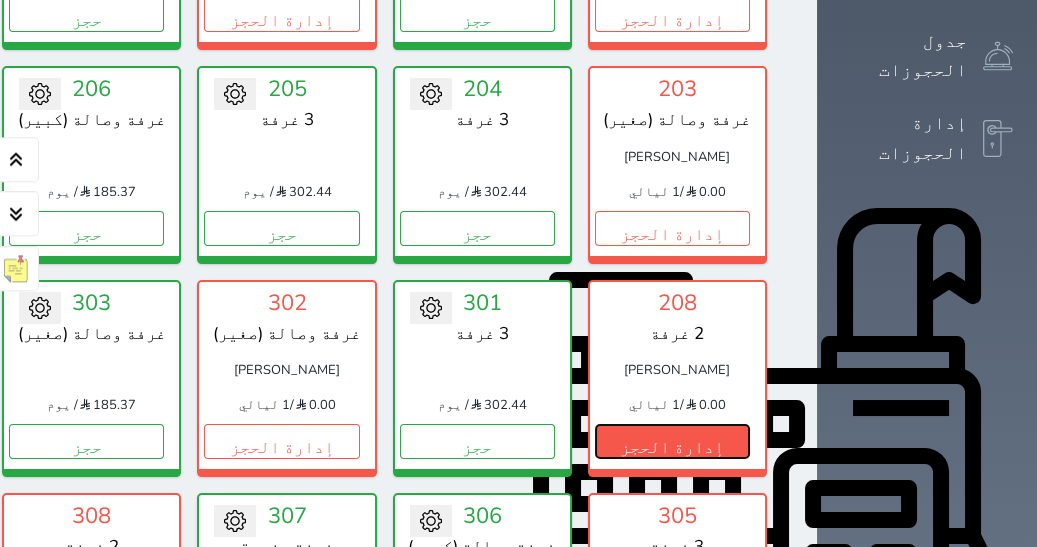 click on "إدارة الحجز" at bounding box center (672, 441) 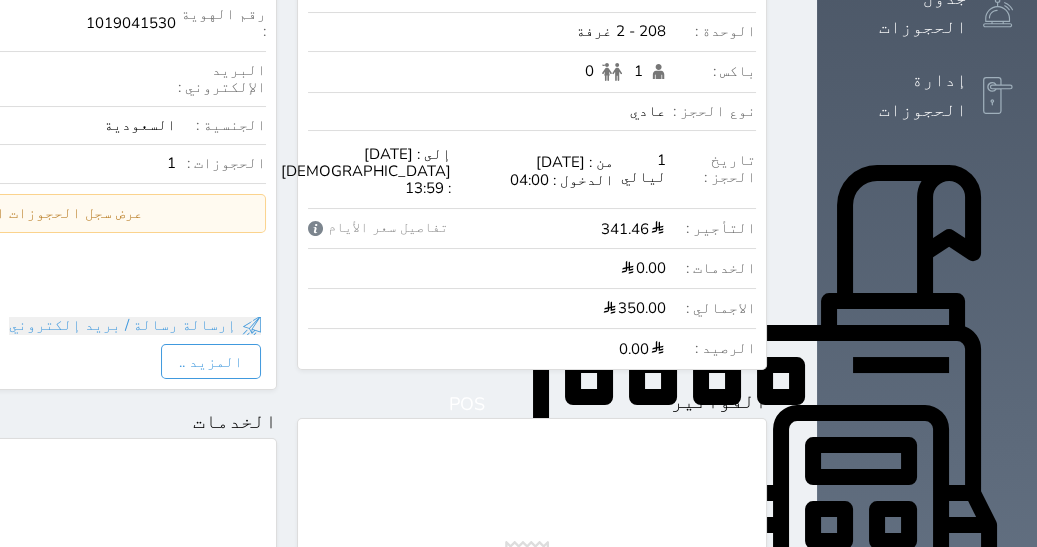 scroll, scrollTop: 133, scrollLeft: 0, axis: vertical 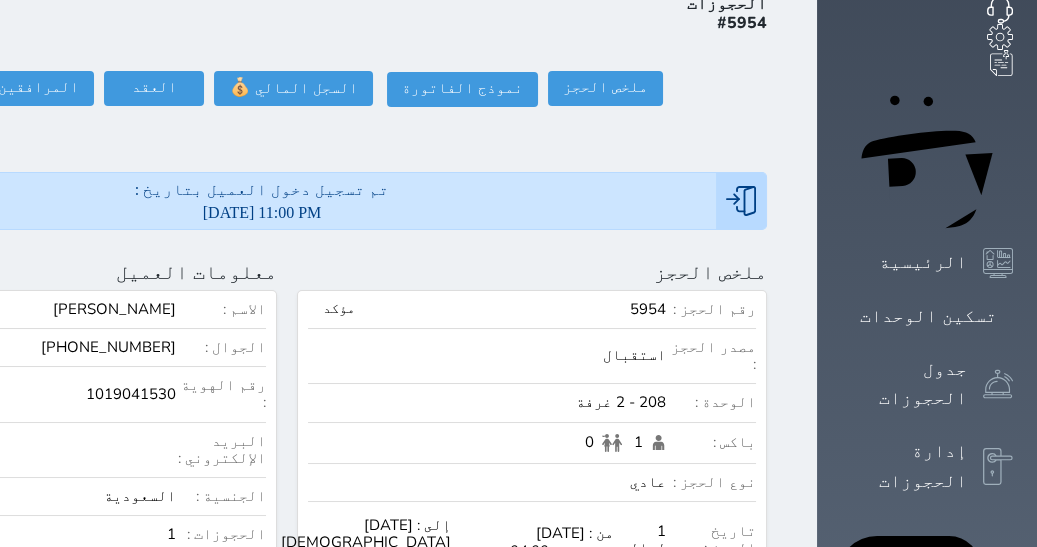 drag, startPoint x: 469, startPoint y: 129, endPoint x: 488, endPoint y: 136, distance: 20.248457 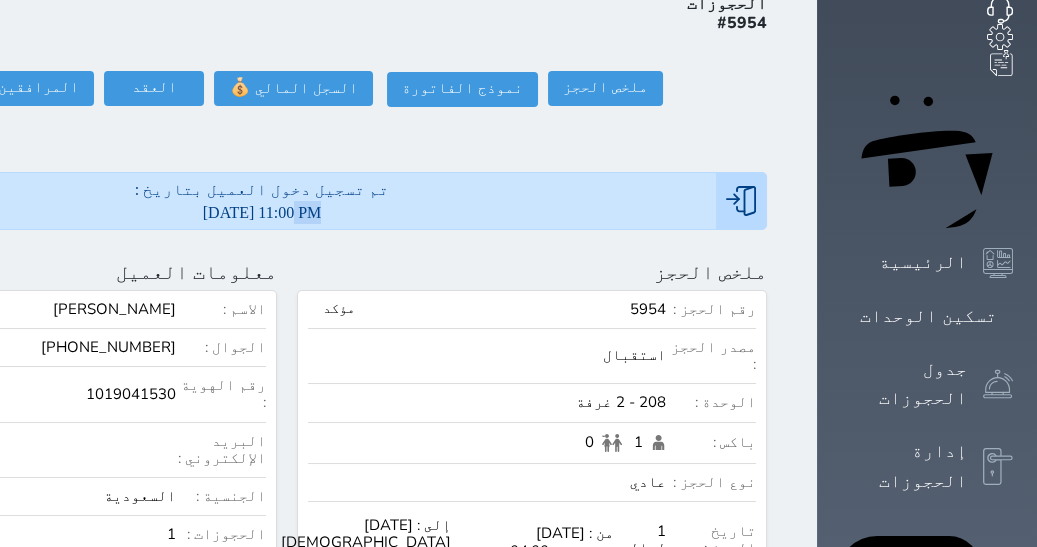 drag, startPoint x: 458, startPoint y: 109, endPoint x: 485, endPoint y: 111, distance: 27.073973 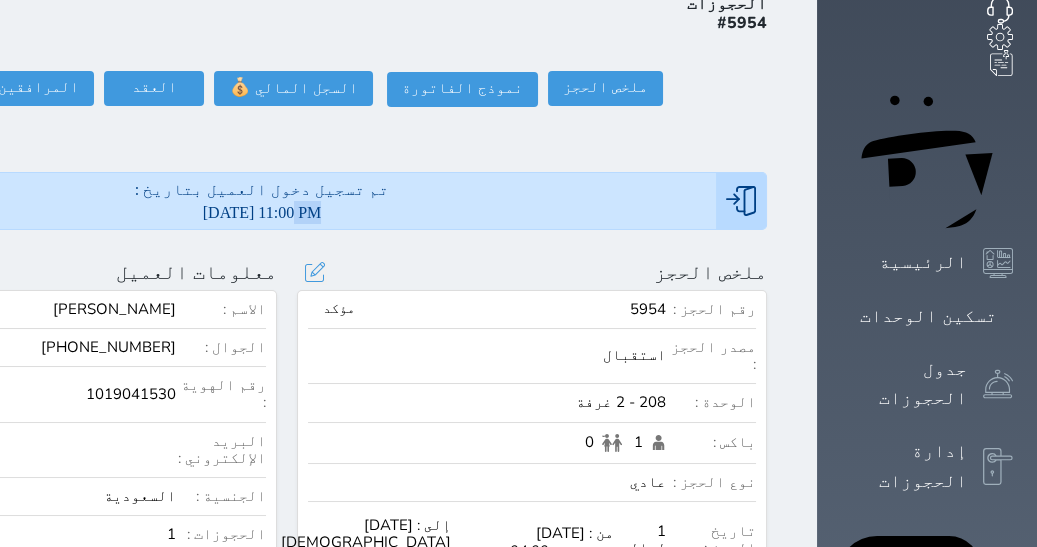 drag, startPoint x: 490, startPoint y: 117, endPoint x: 545, endPoint y: 271, distance: 163.52675 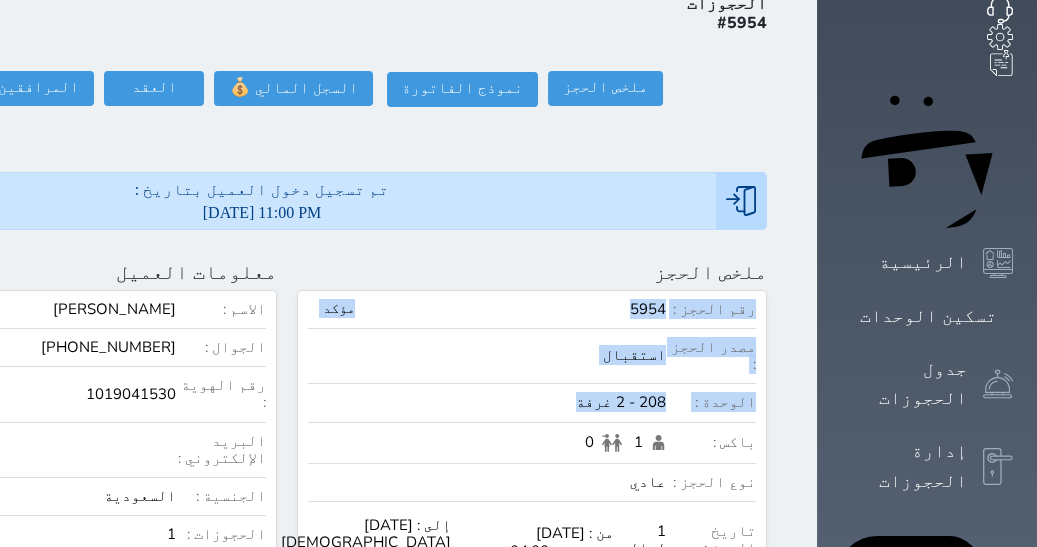 scroll, scrollTop: 418, scrollLeft: 0, axis: vertical 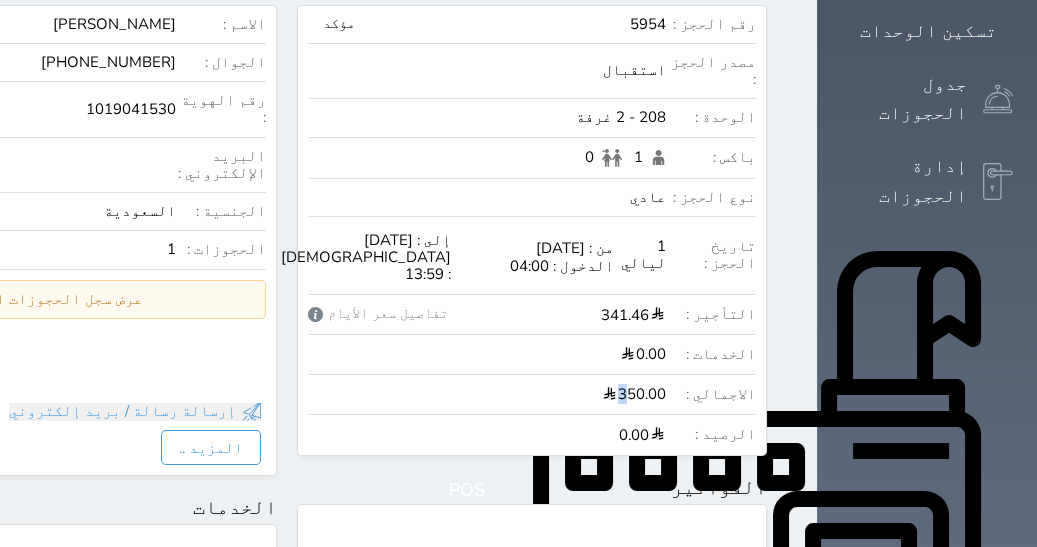 drag, startPoint x: 788, startPoint y: 277, endPoint x: 840, endPoint y: 275, distance: 52.03845 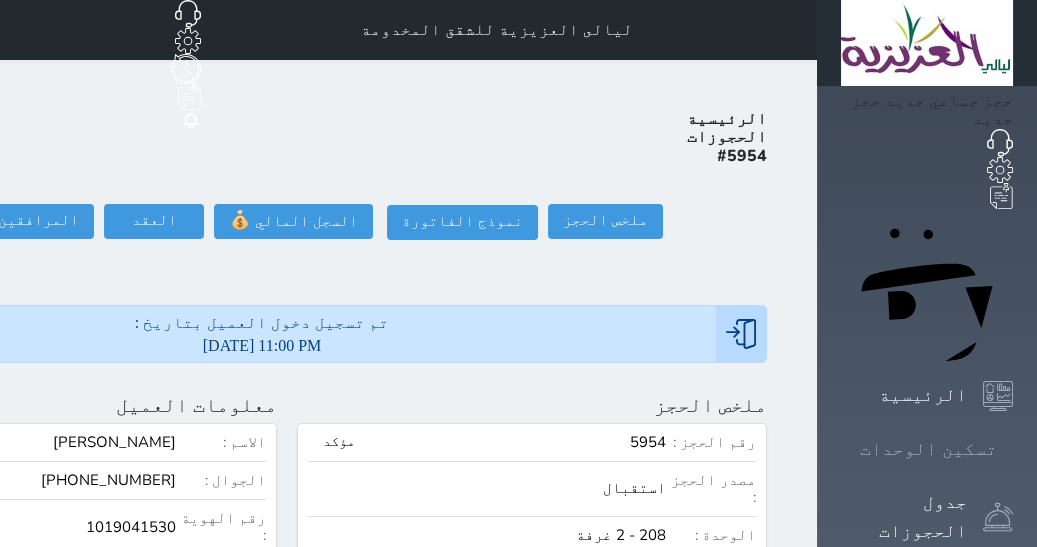 click 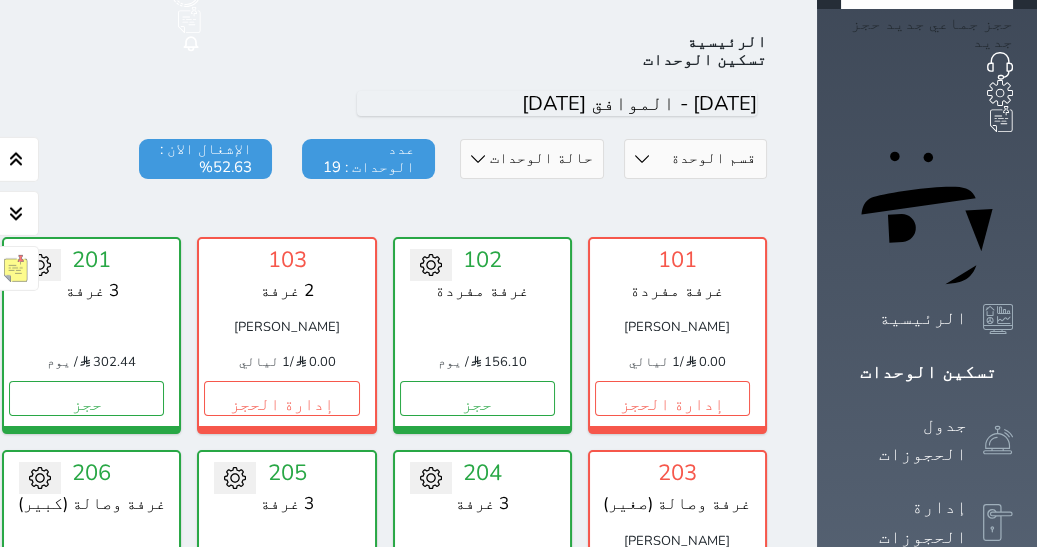 scroll, scrollTop: 77, scrollLeft: 0, axis: vertical 